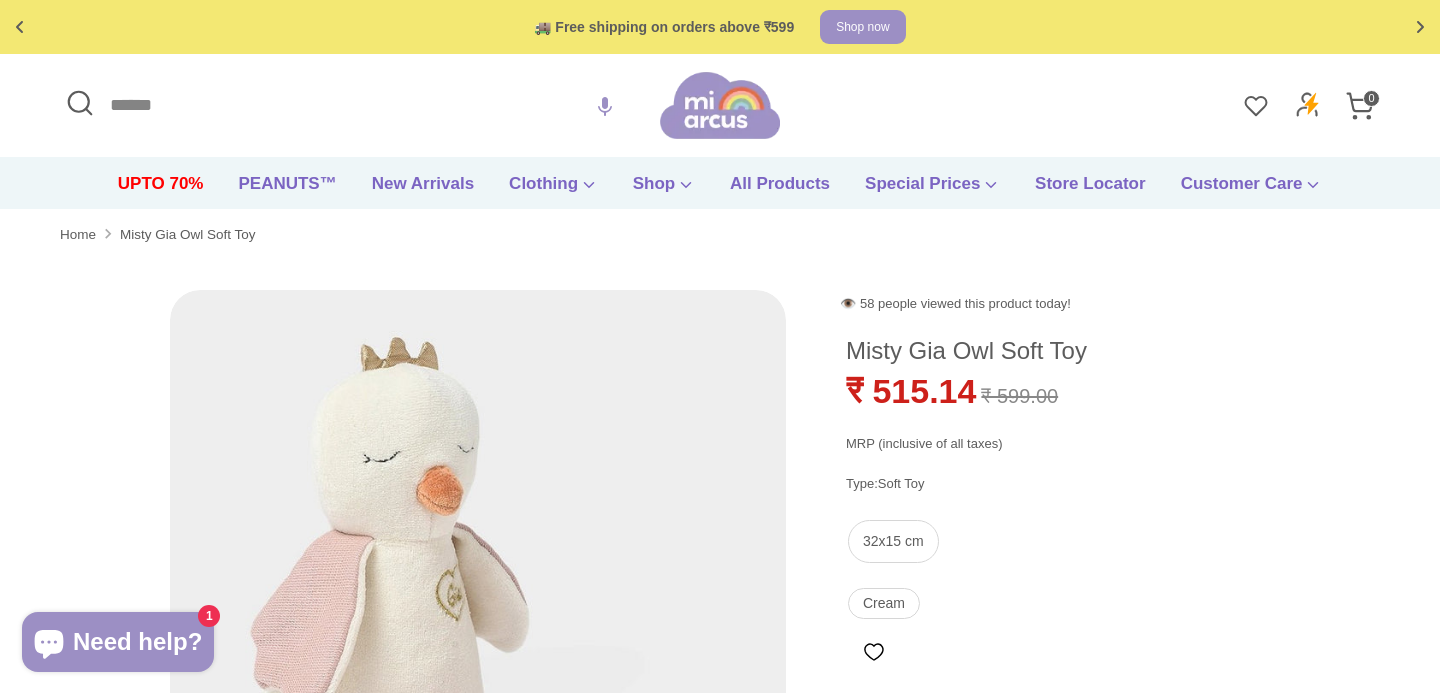scroll, scrollTop: 0, scrollLeft: 0, axis: both 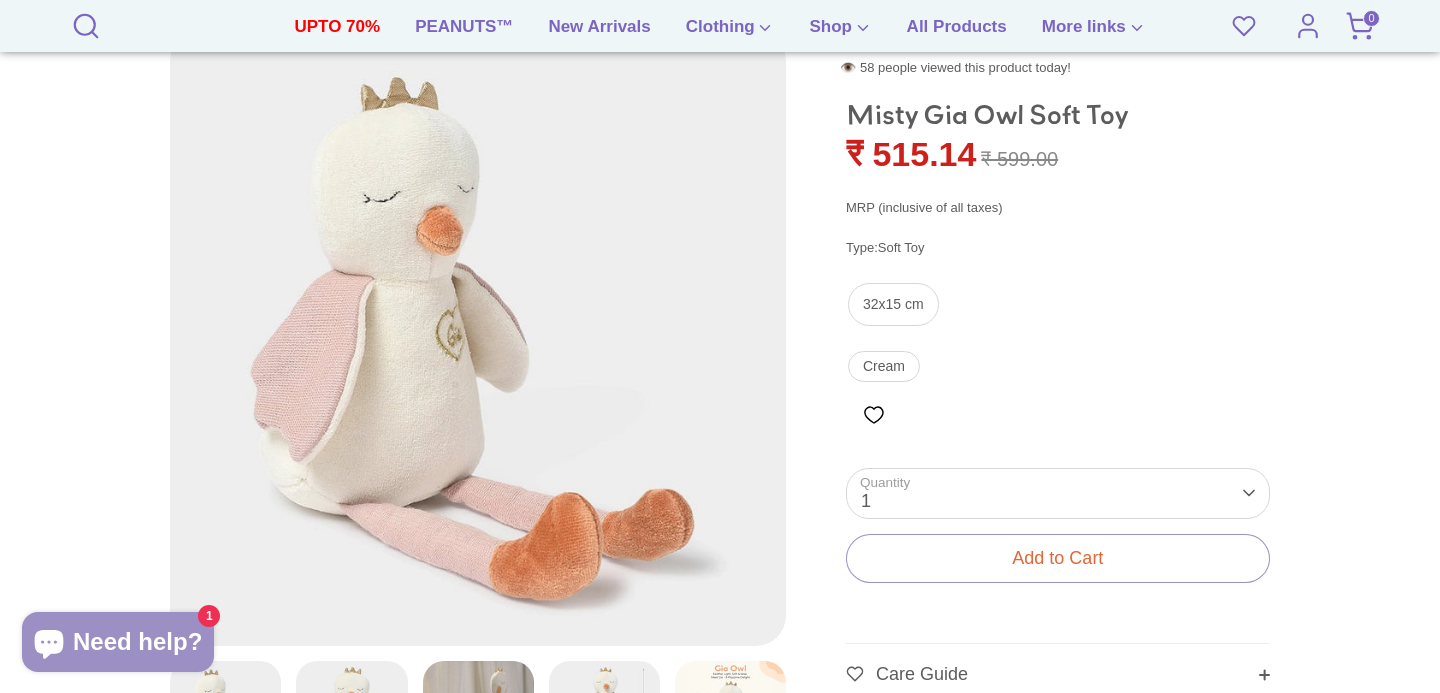 click on "Quantity 1
1
2
3
4
5
6
7
8
9
10+" at bounding box center (1058, 493) 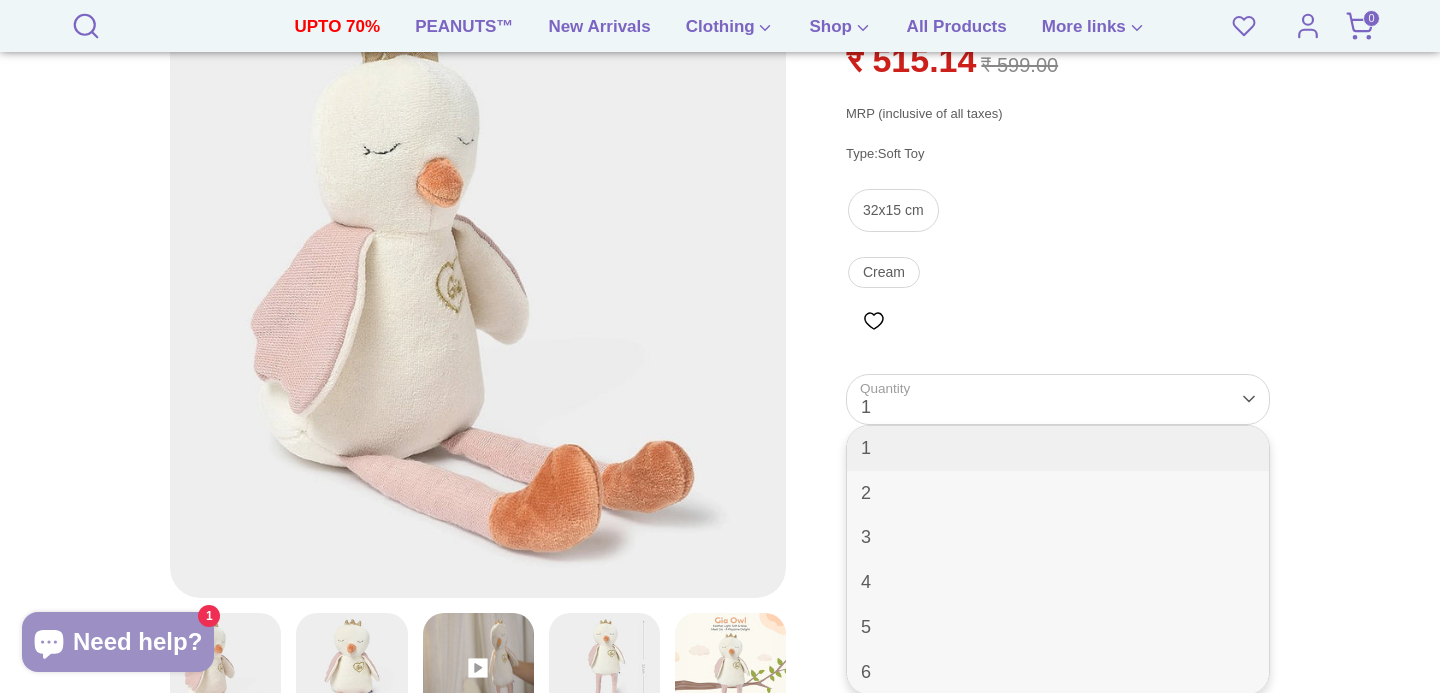 click on "**********" at bounding box center [1058, 475] 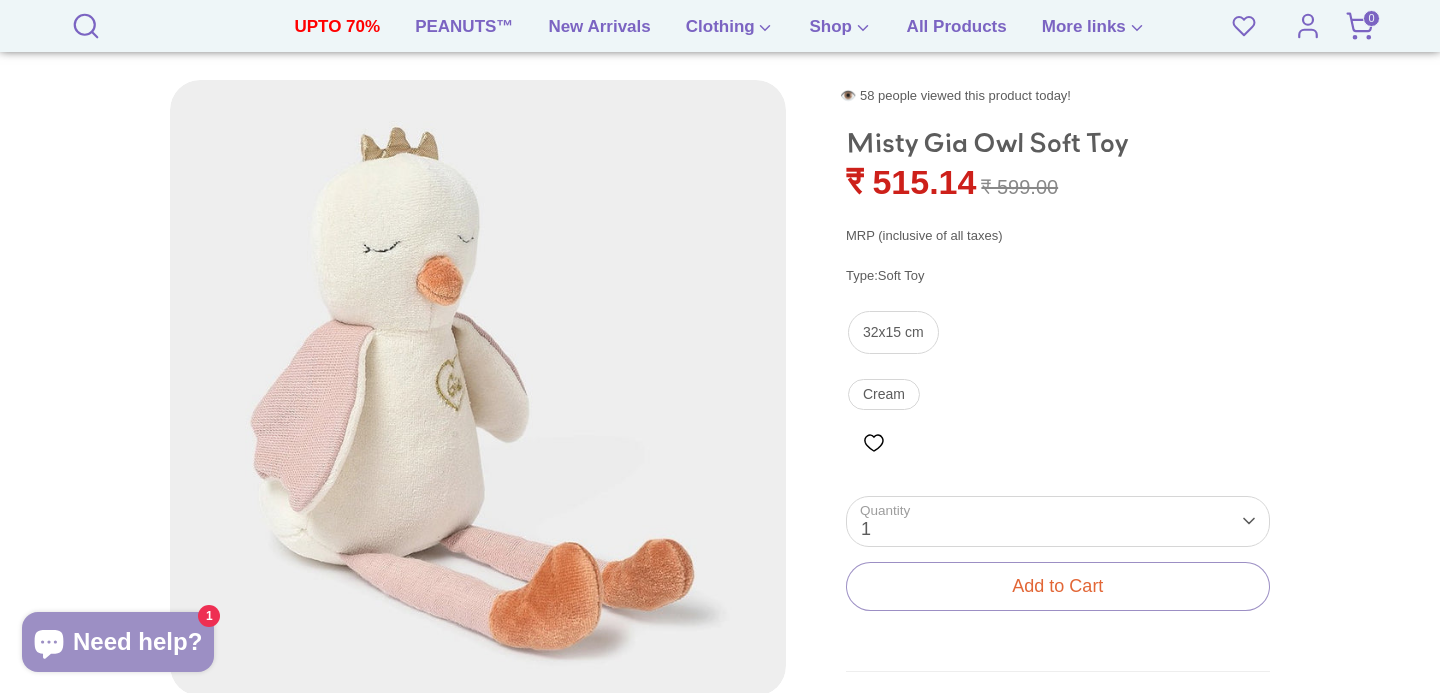 scroll, scrollTop: 218, scrollLeft: 0, axis: vertical 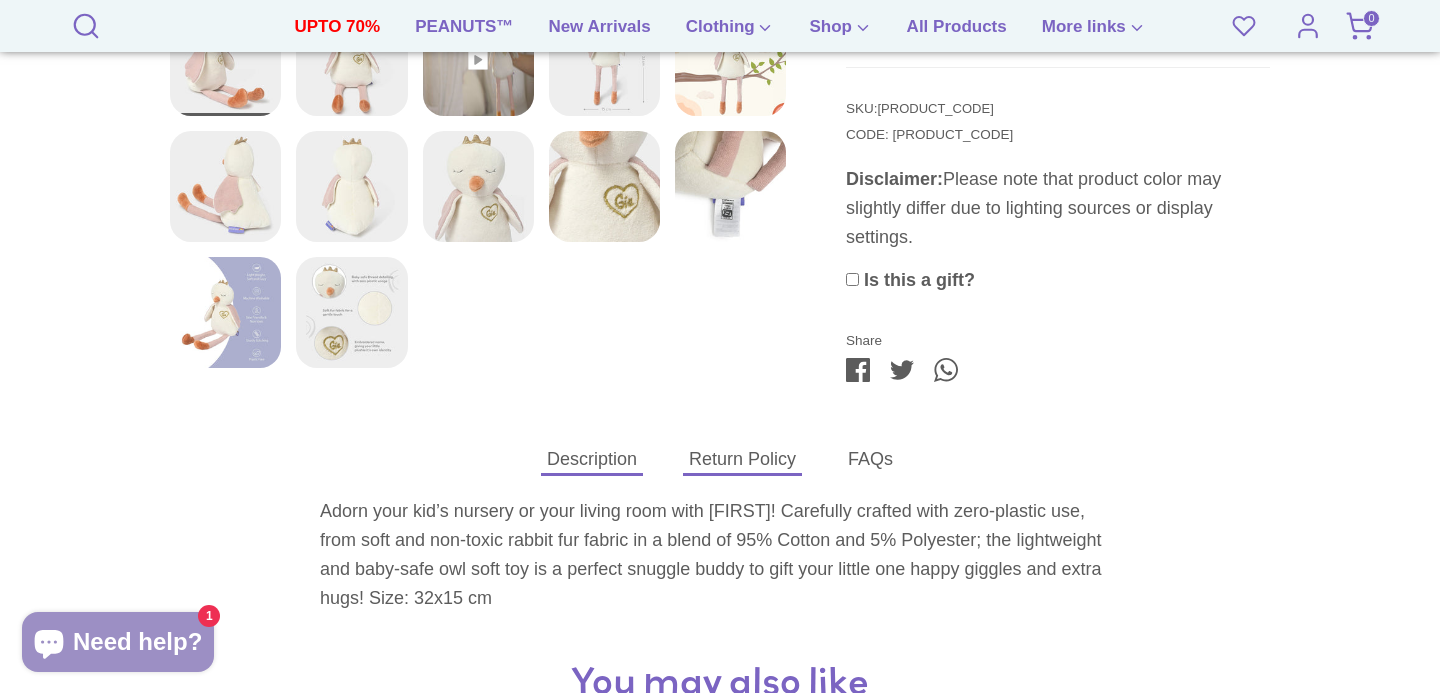 click on "Return Policy" at bounding box center [742, 459] 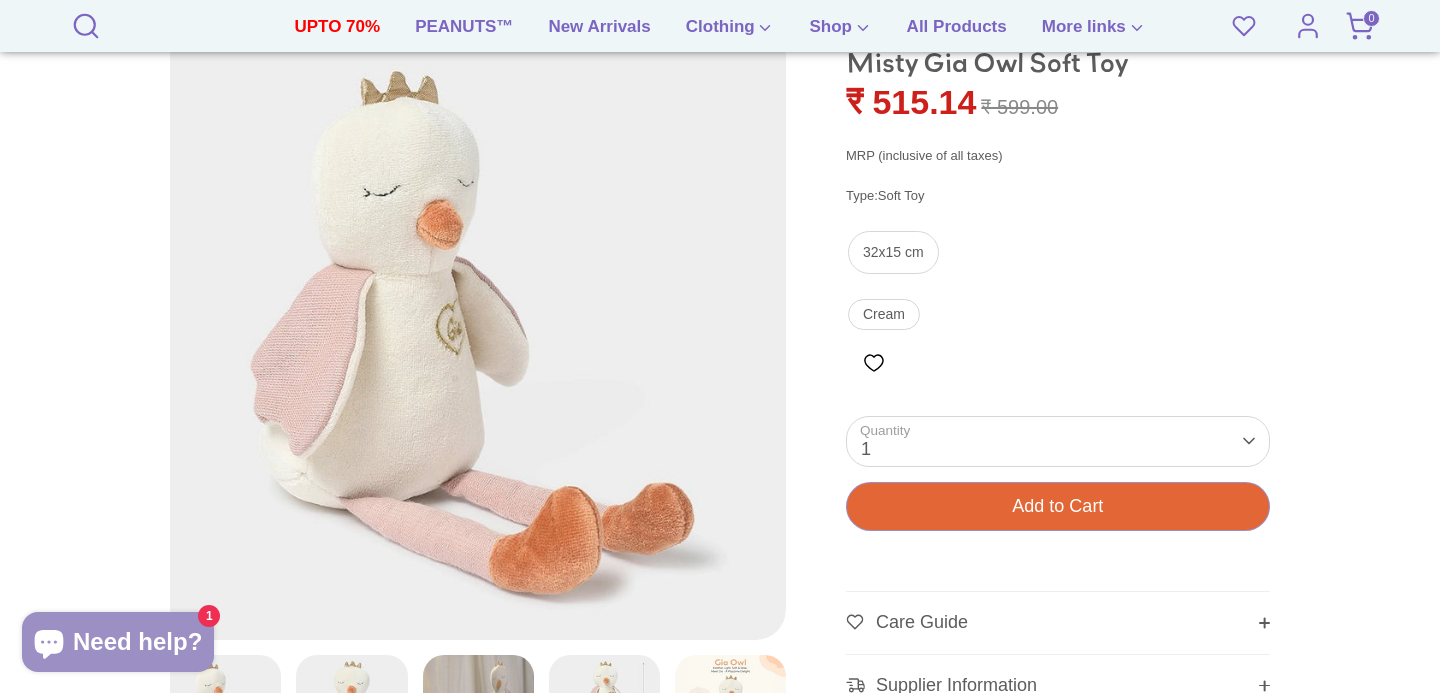 scroll, scrollTop: 313, scrollLeft: 0, axis: vertical 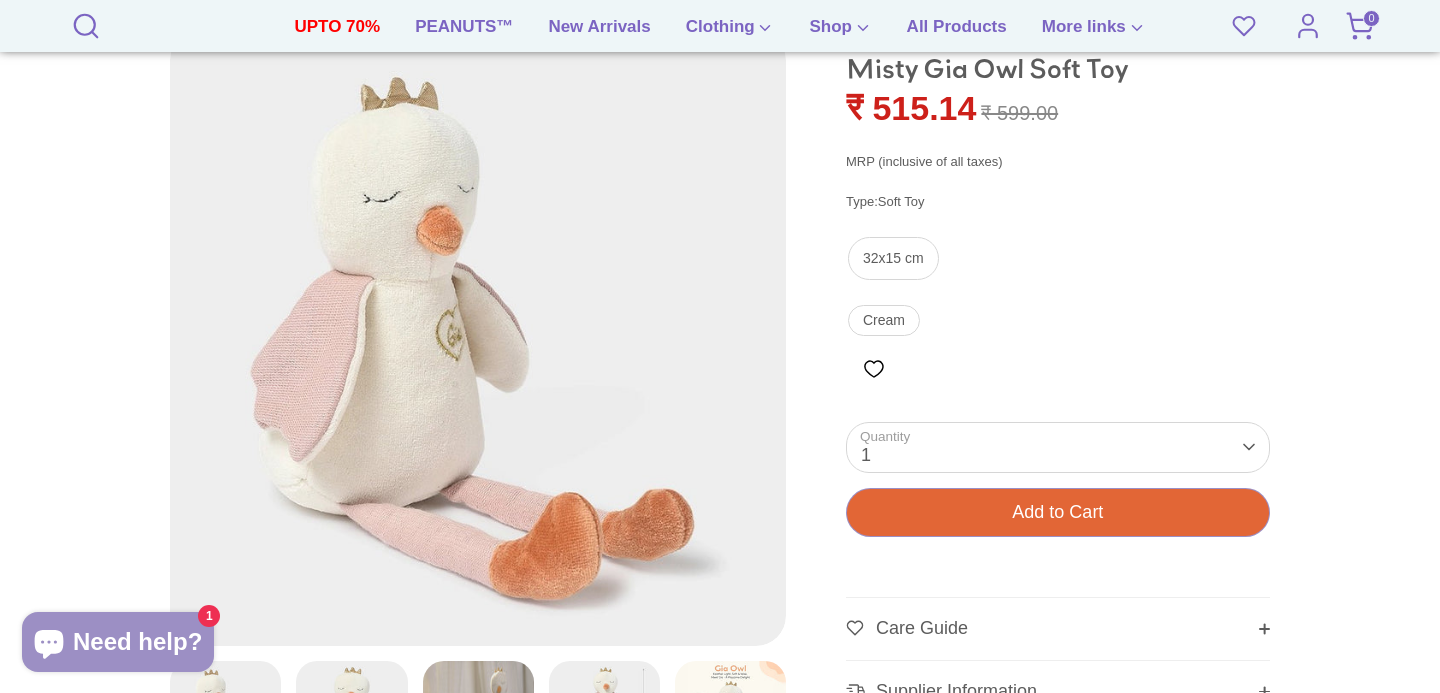 click on "Add to Cart" at bounding box center [1057, 512] 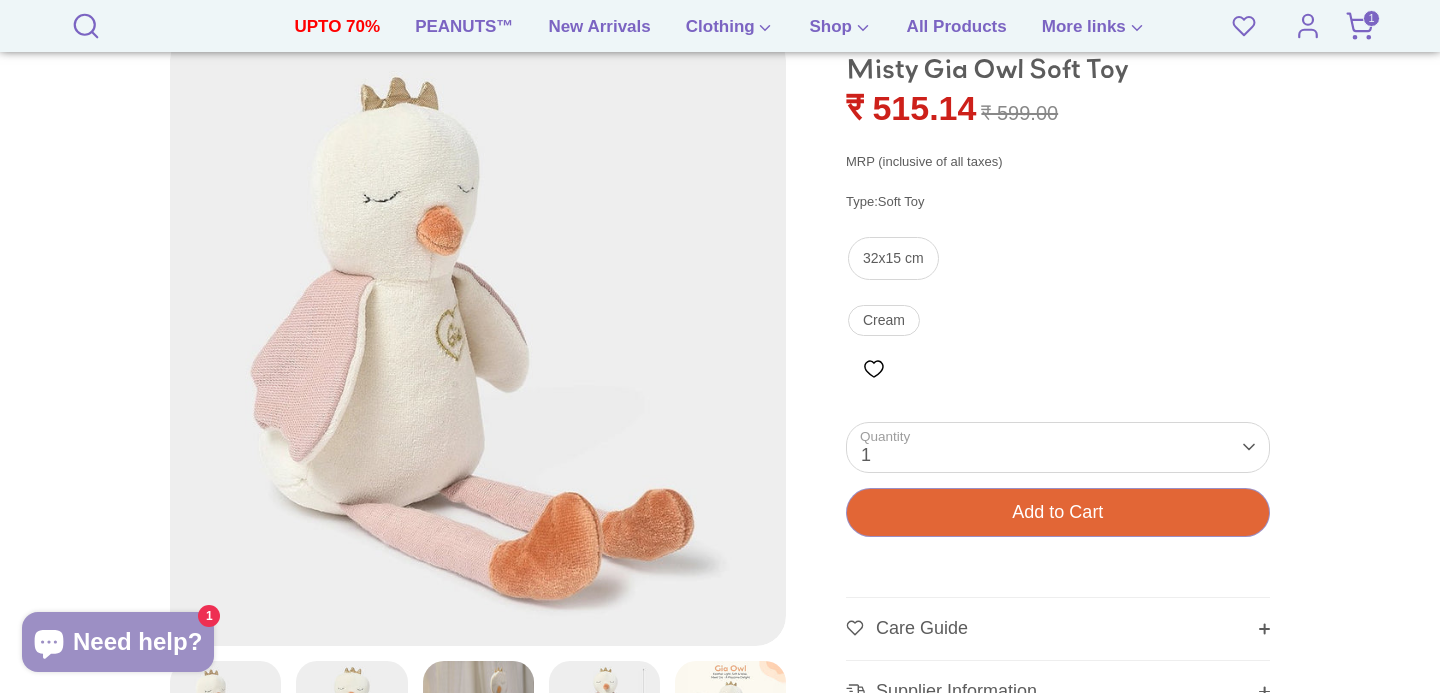 click on "1" at bounding box center [1371, 18] 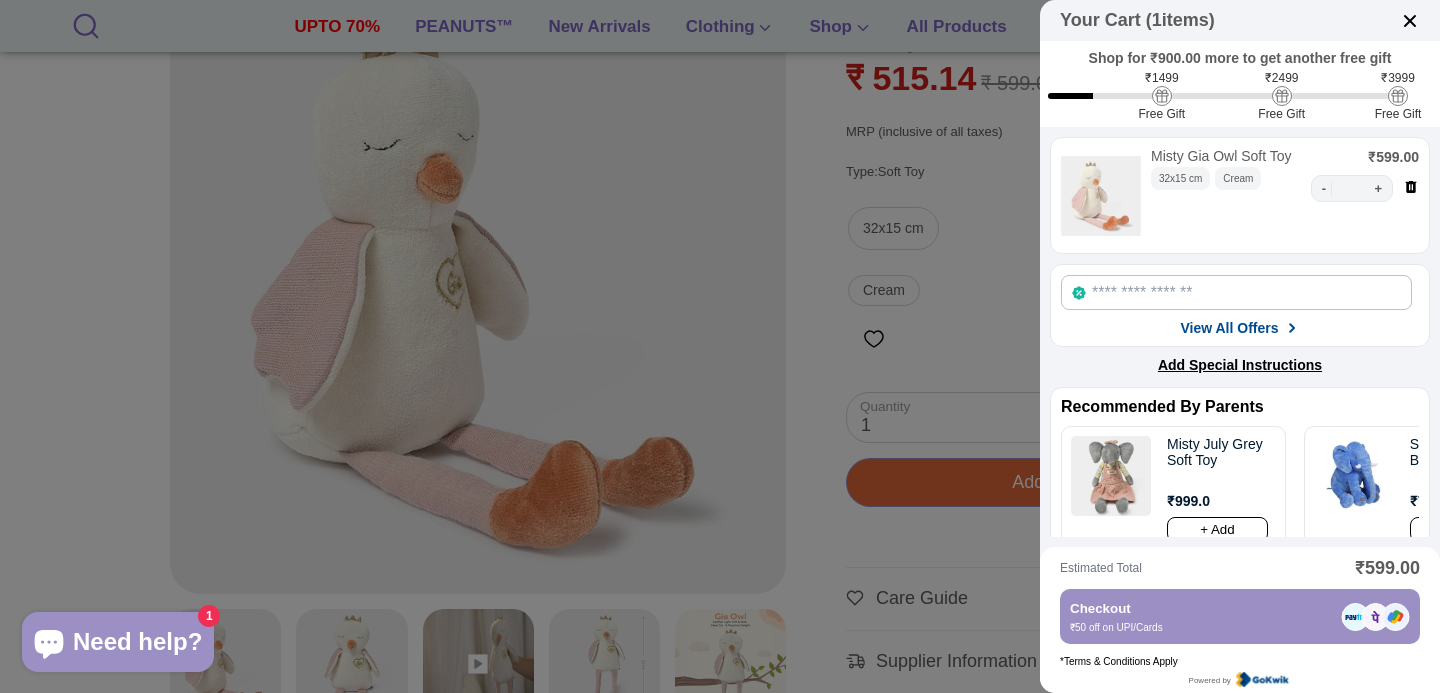 click on "View All Offers" 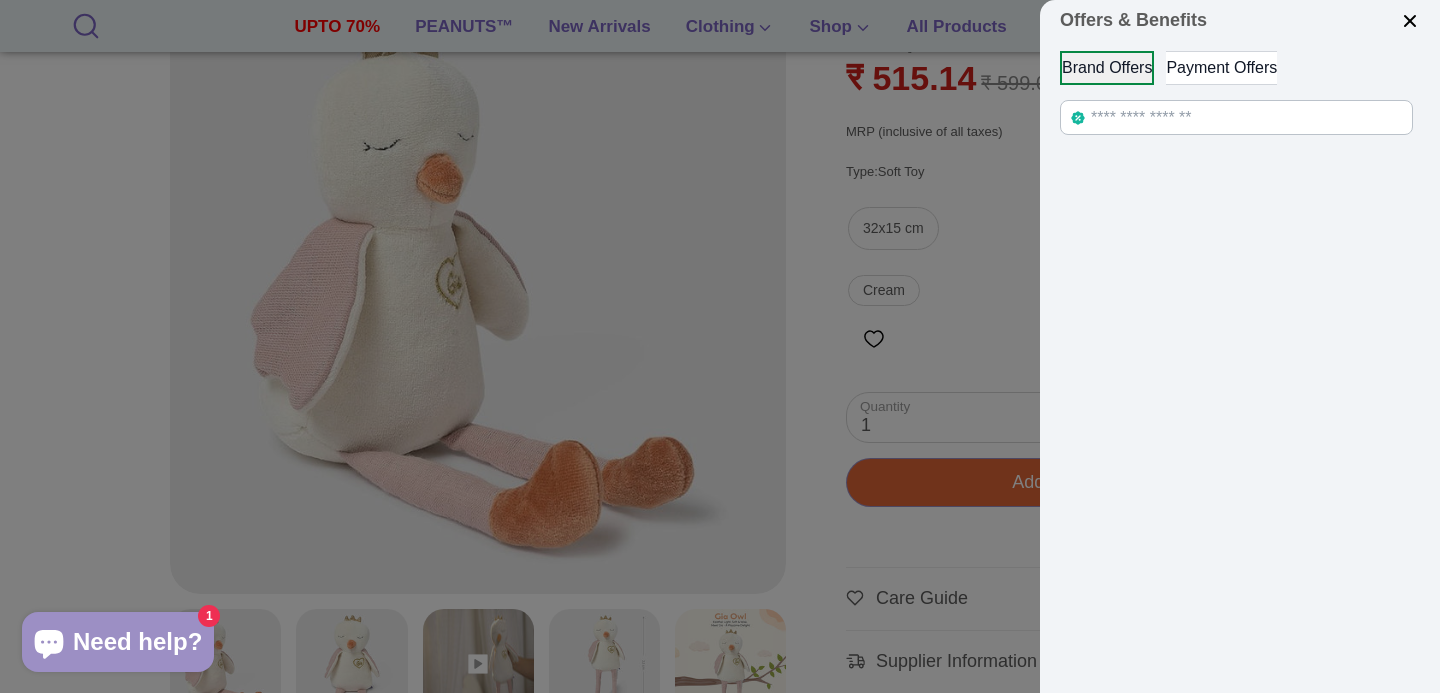 click on "Payment Offers" 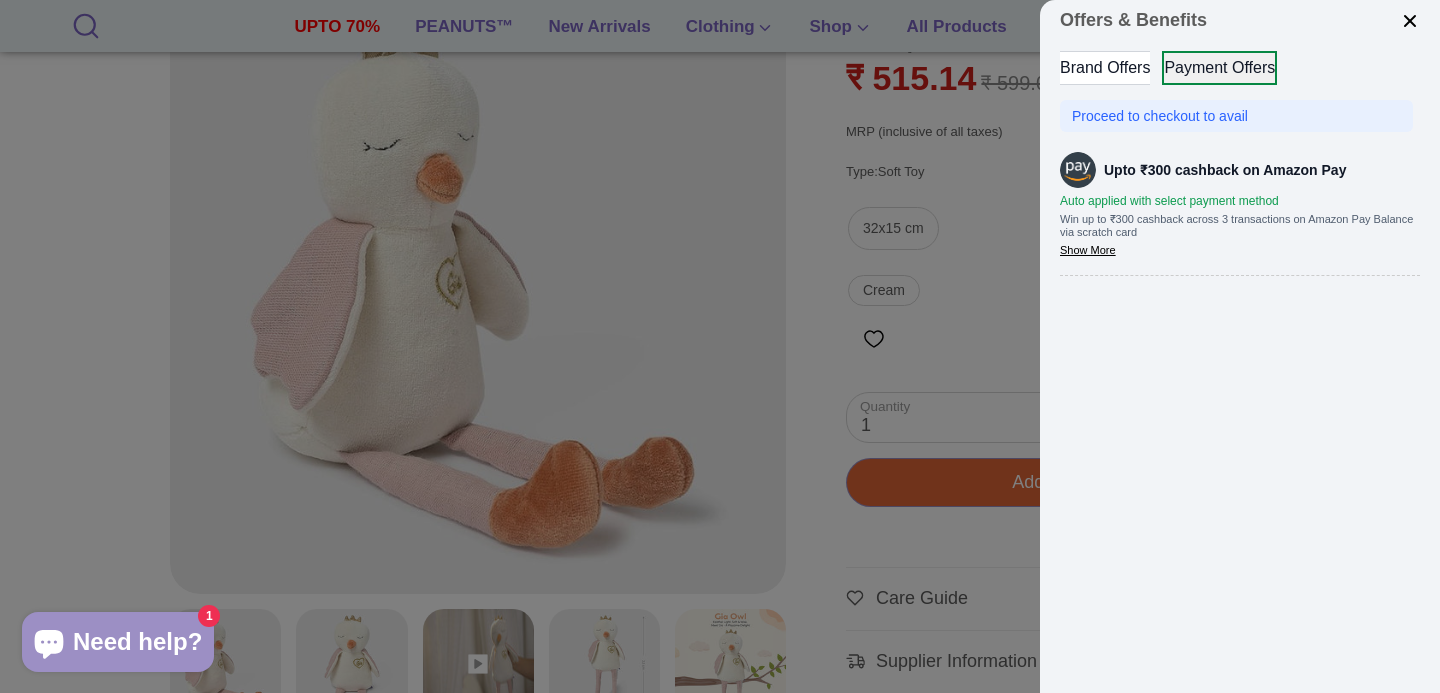click 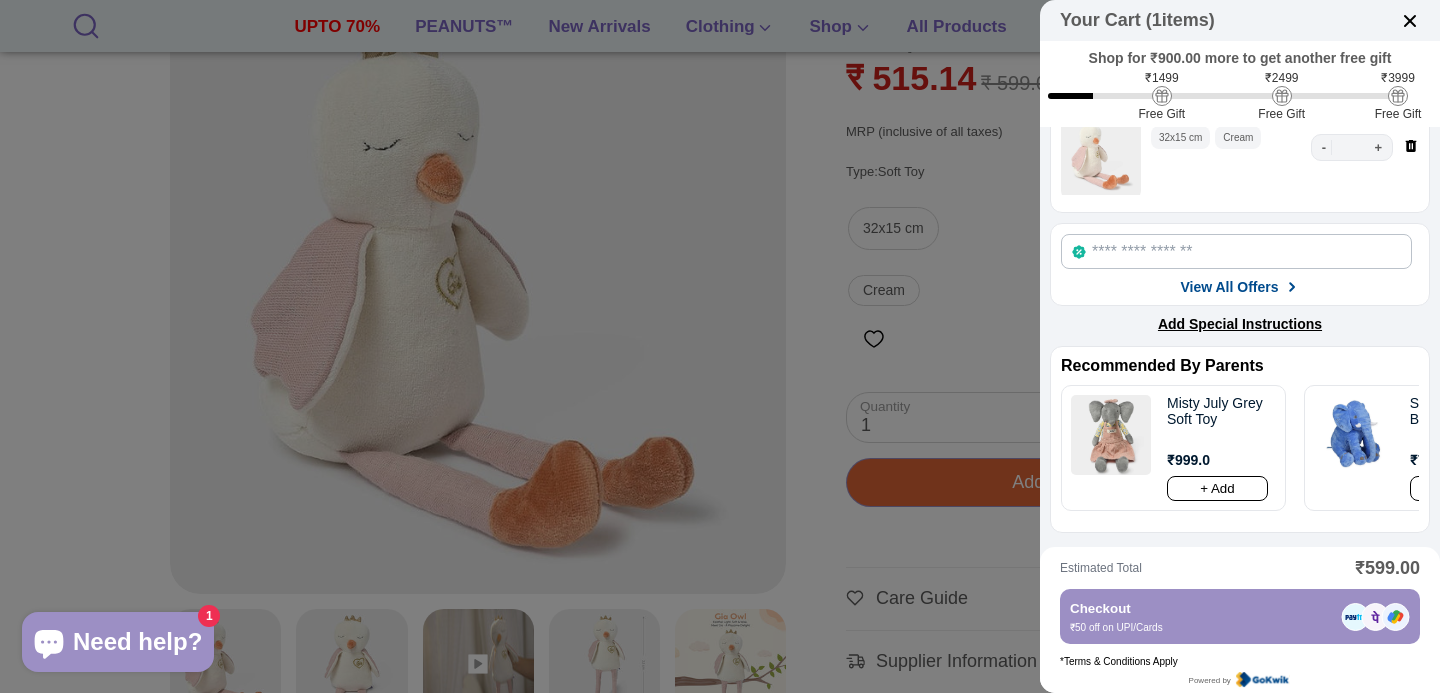 scroll, scrollTop: 41, scrollLeft: 0, axis: vertical 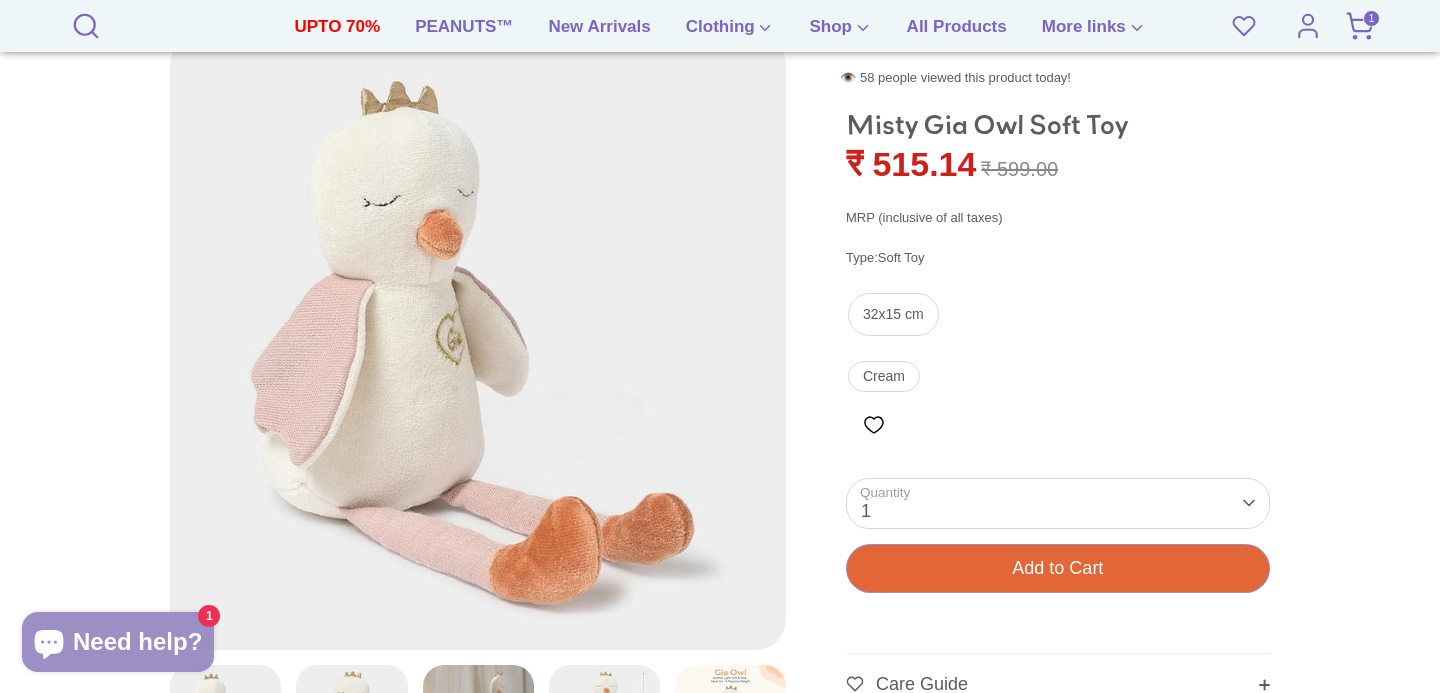 click 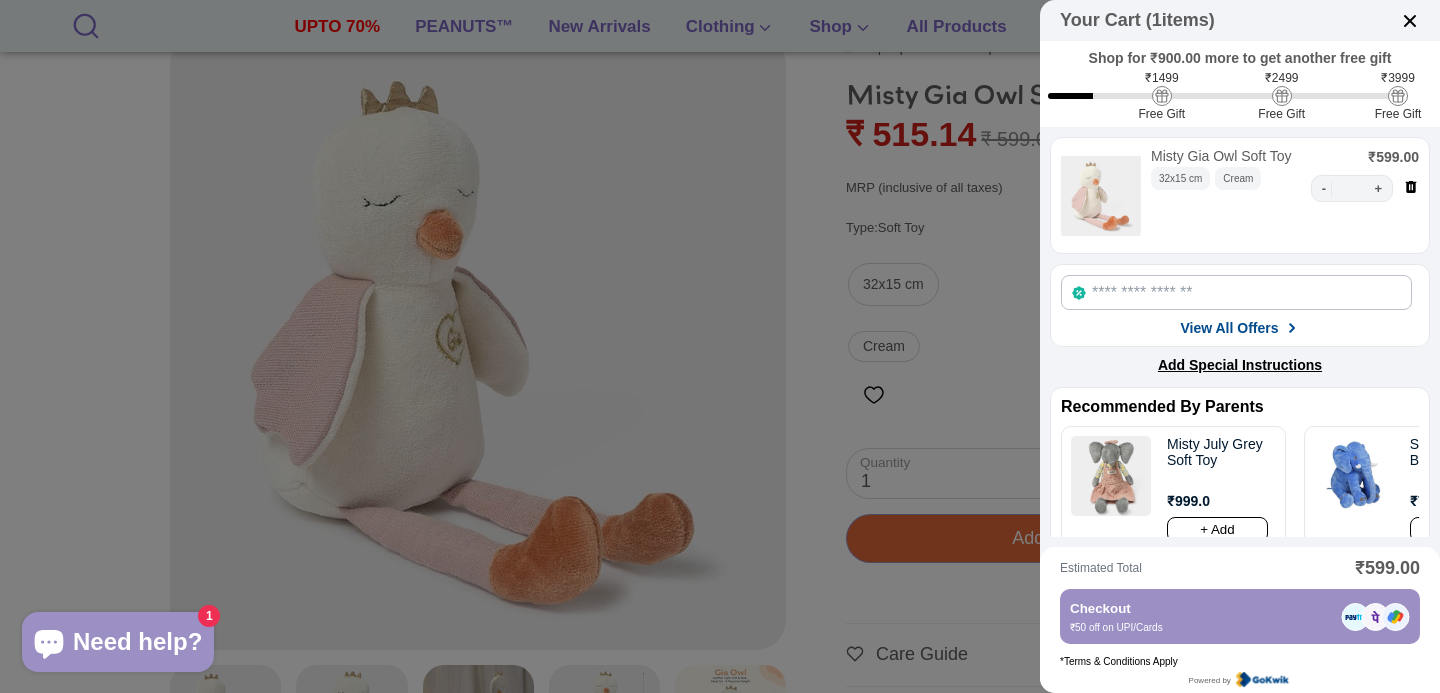 click 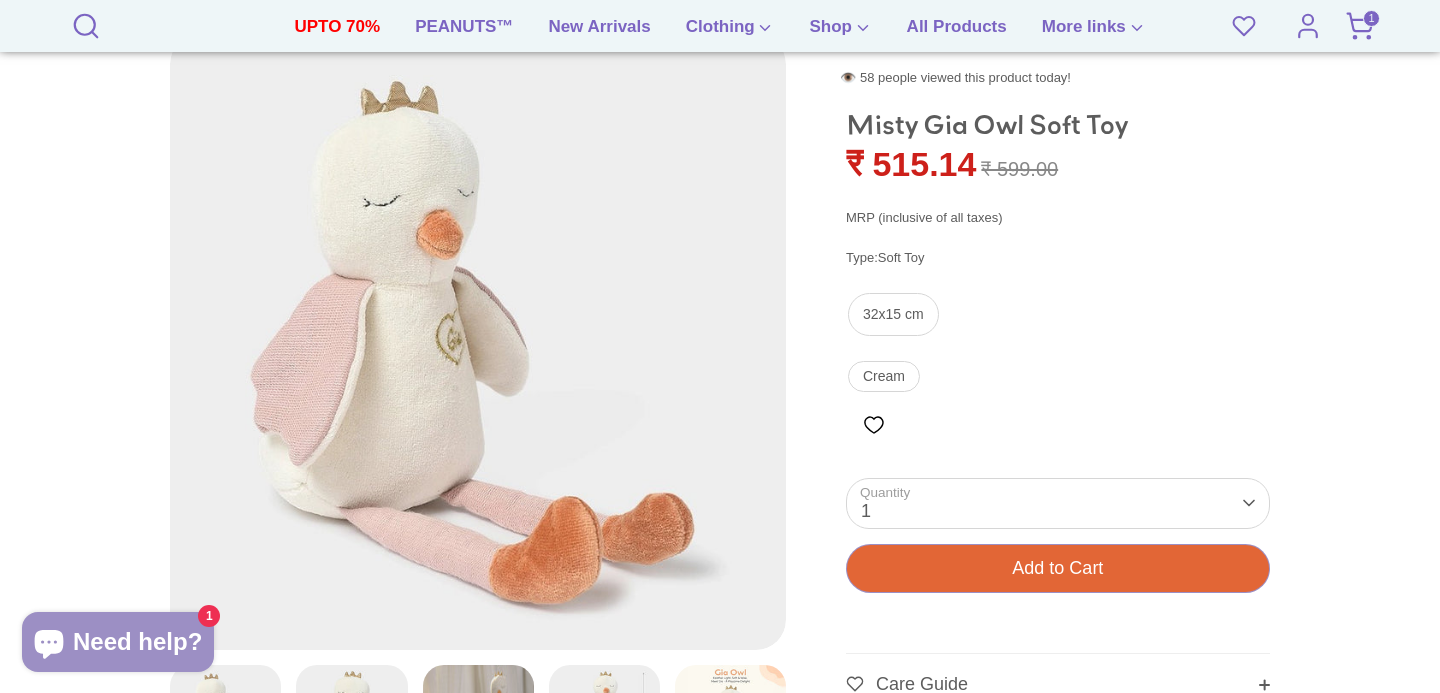 click on "Add to Cart" at bounding box center (1058, 568) 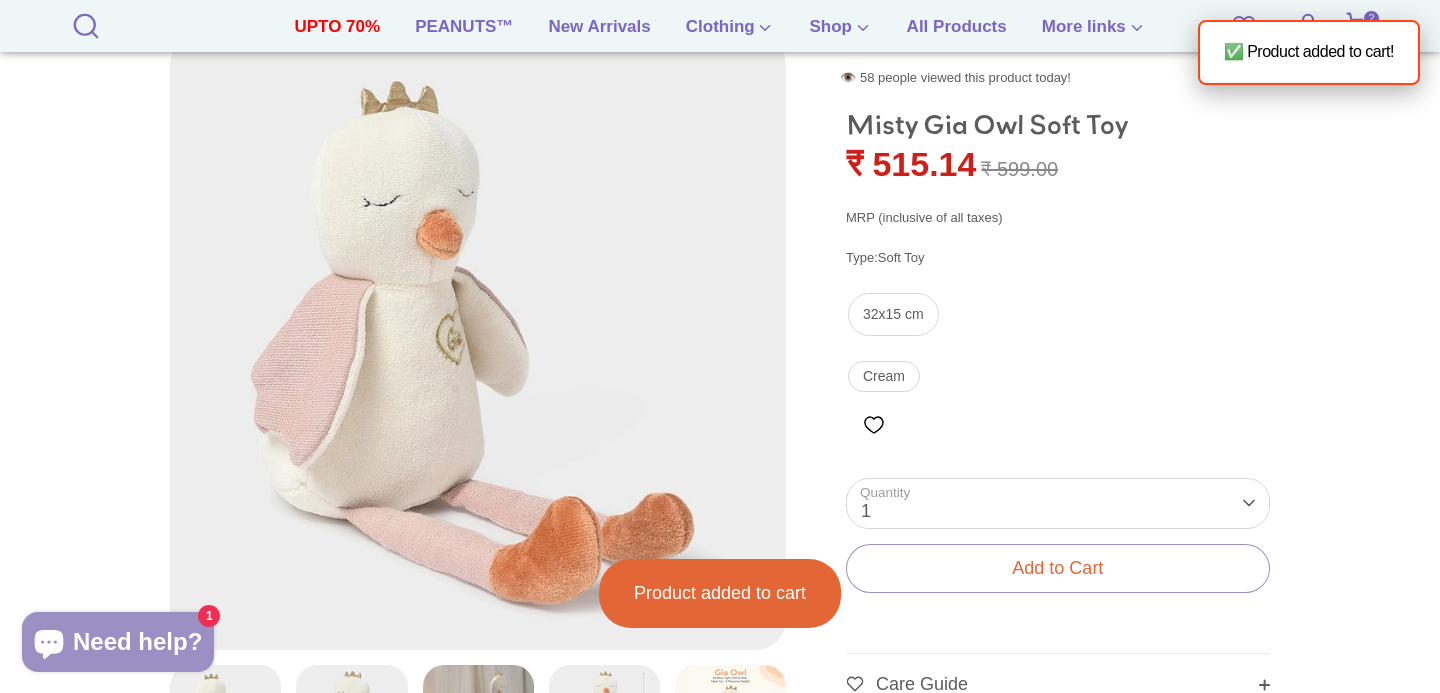 click on "Pause Play % buffered 00:00 Unmute Mute Exit fullscreen Enter fullscreen Play" at bounding box center (720, 549) 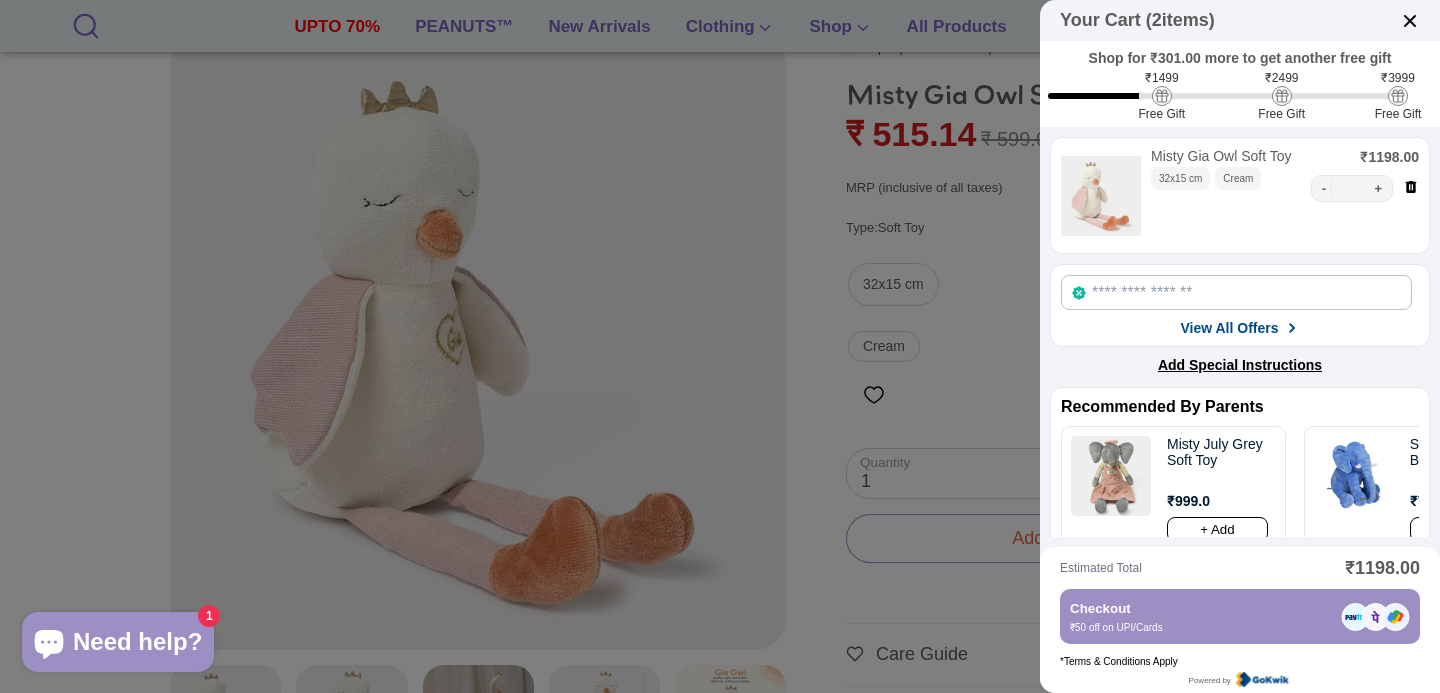 click on "-   *   +" 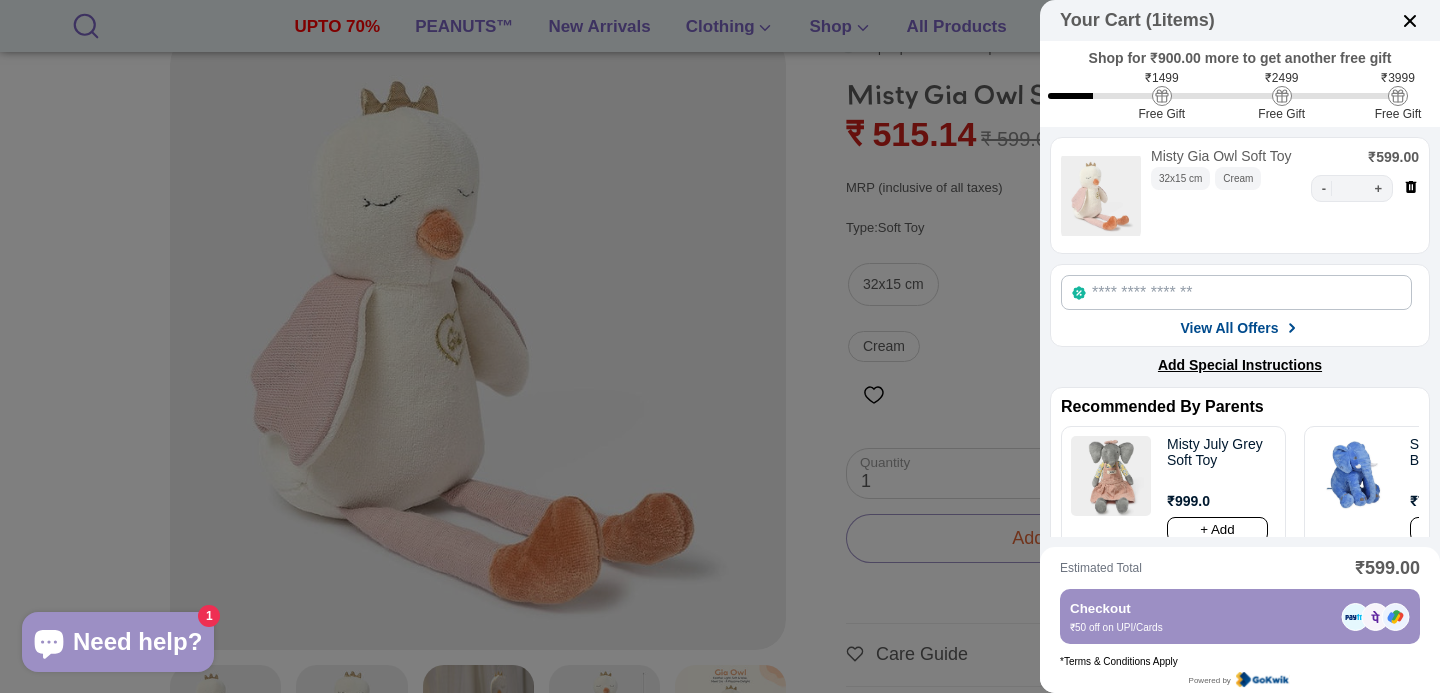 click 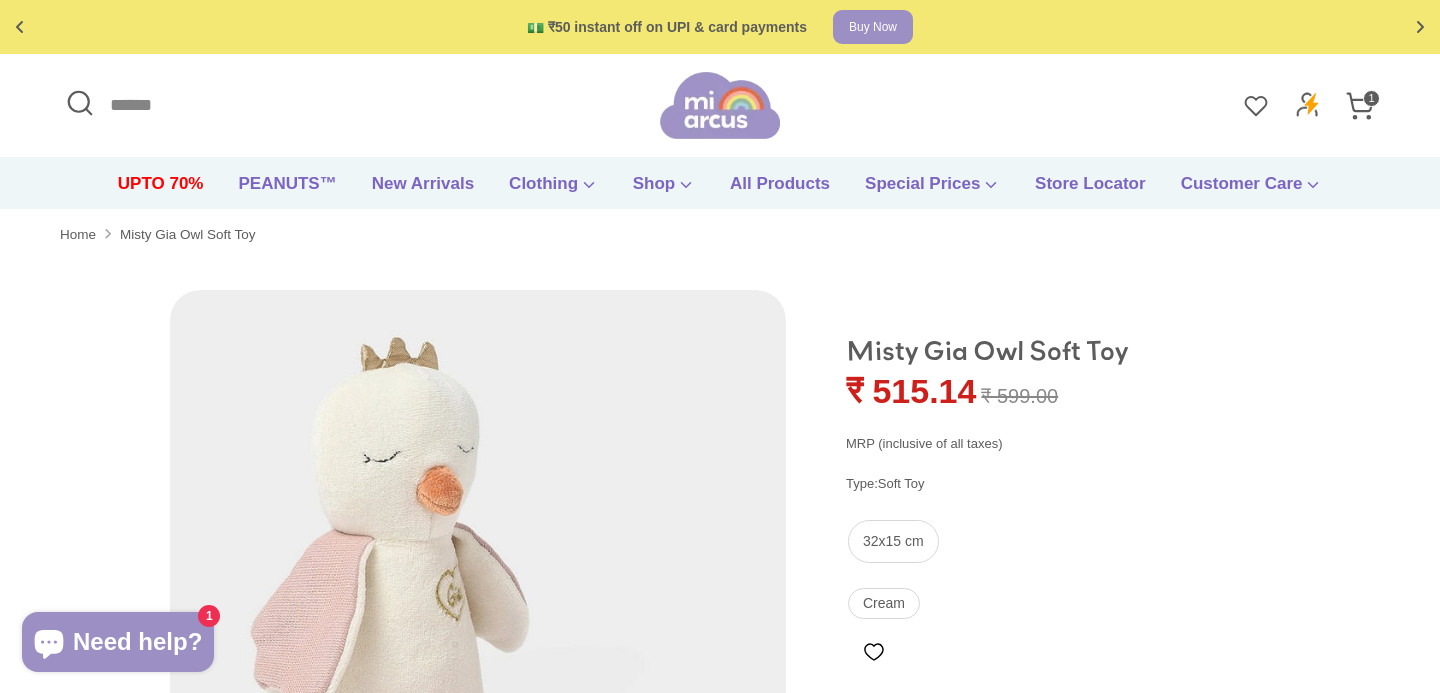 click 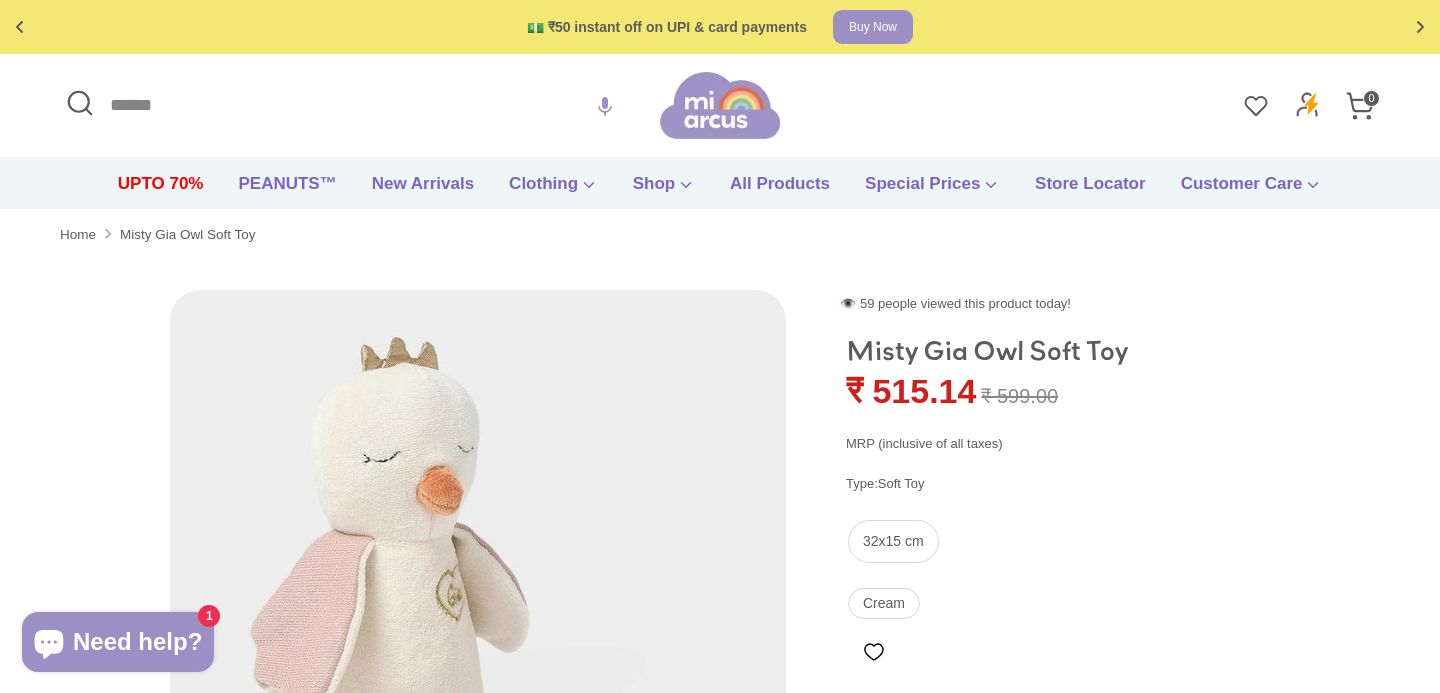 scroll, scrollTop: 0, scrollLeft: 0, axis: both 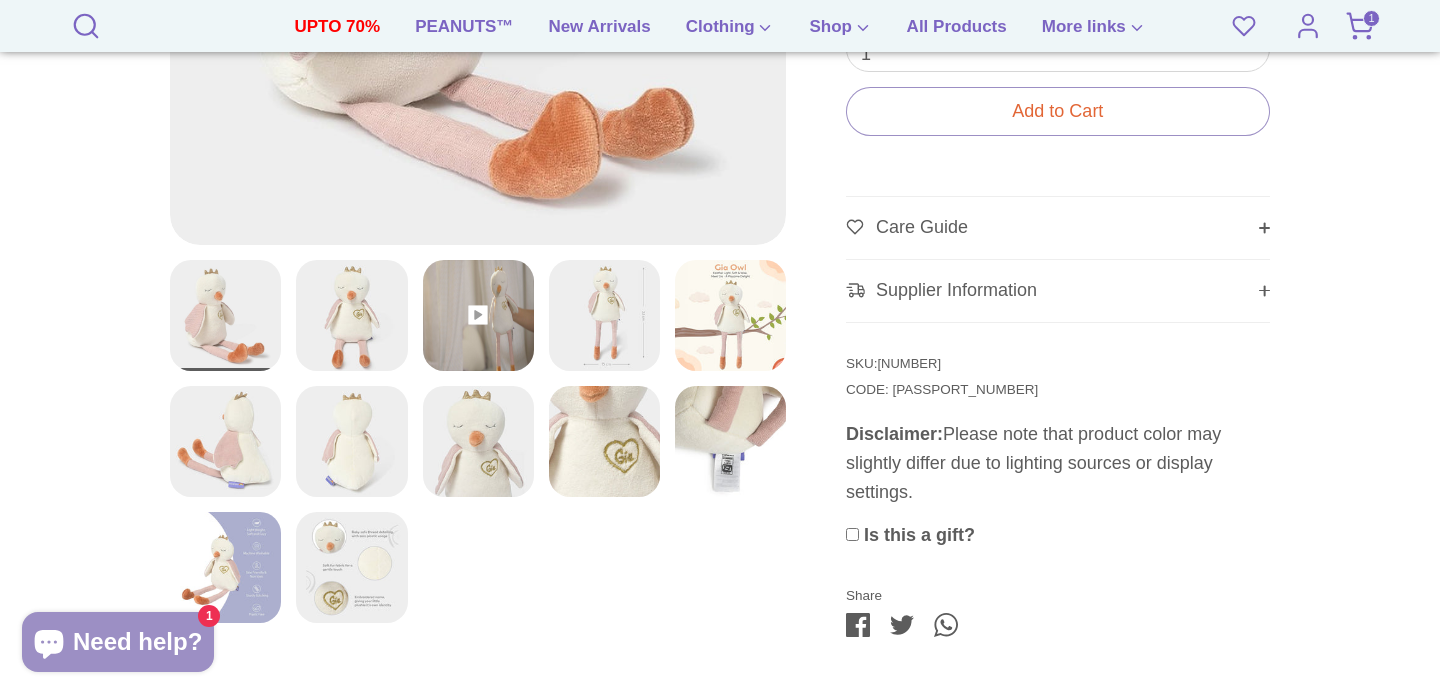 click at bounding box center [351, 567] 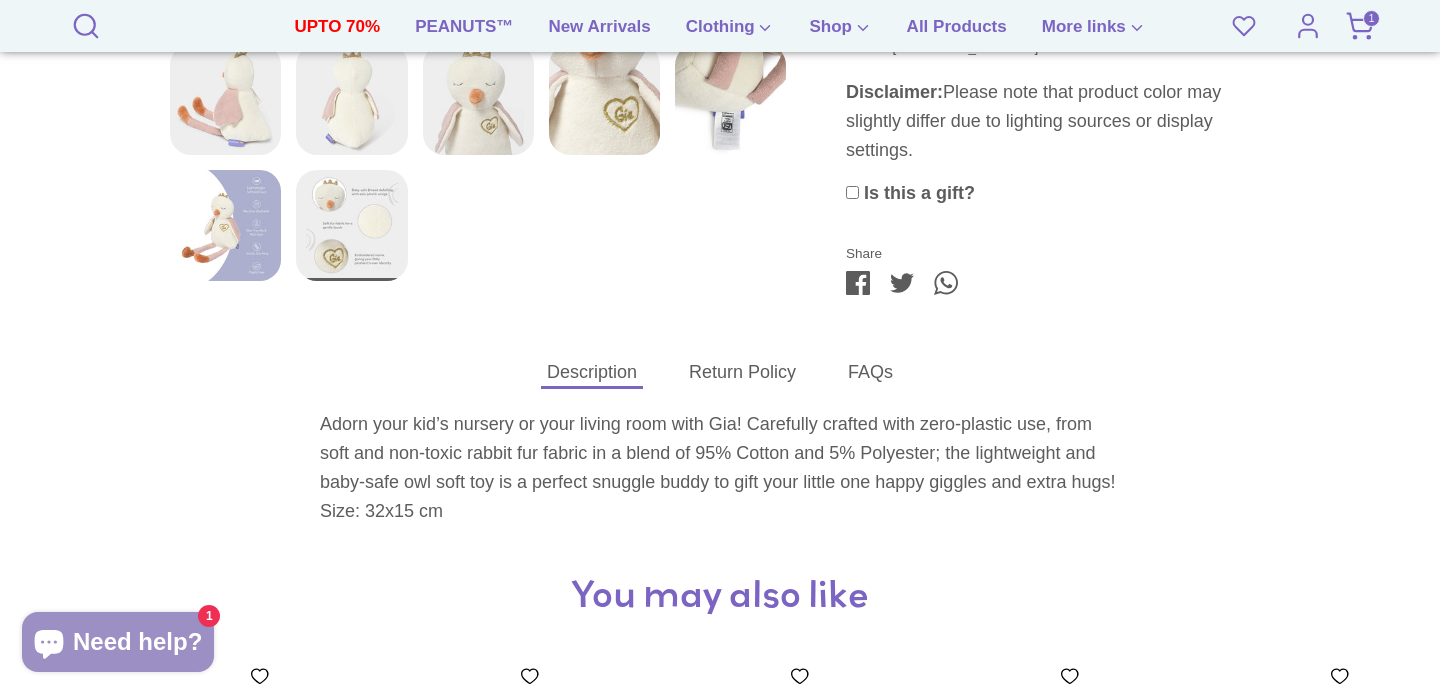scroll, scrollTop: 1058, scrollLeft: 0, axis: vertical 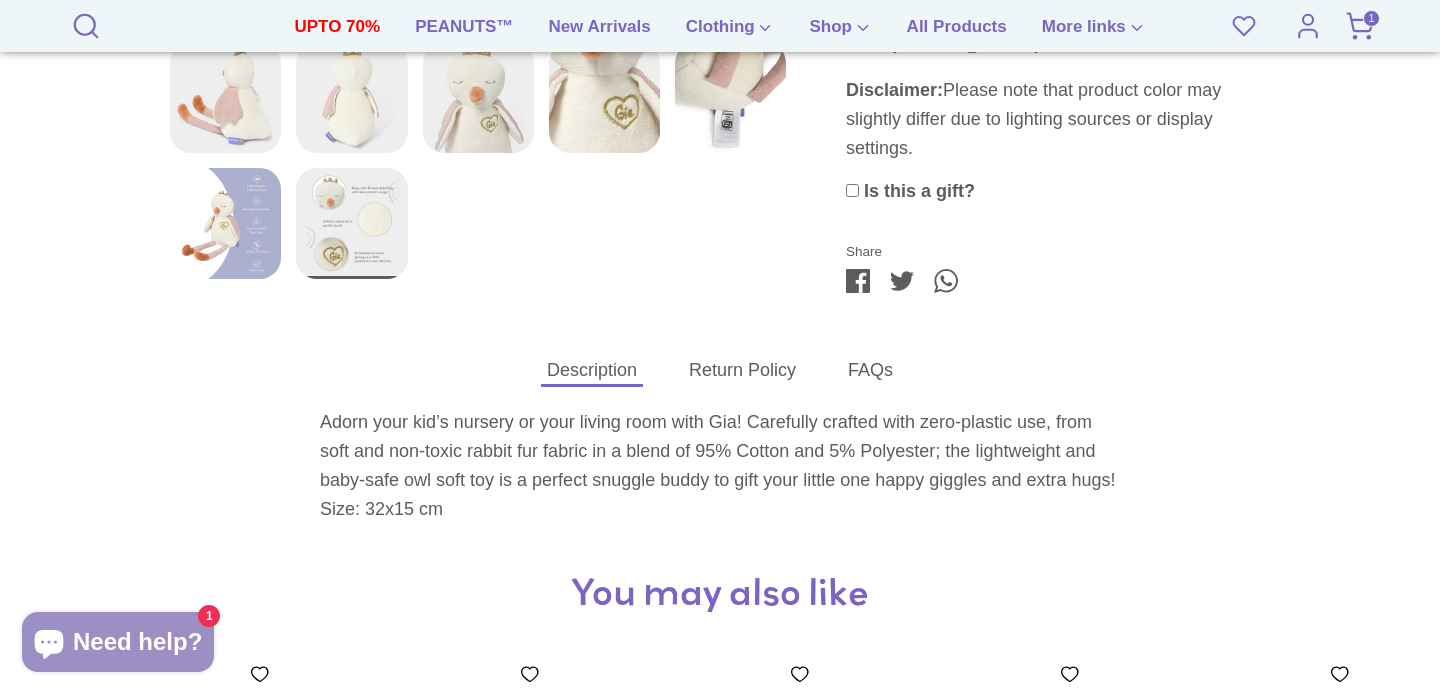 click on "Description
Return Policy
FAQs
Adorn your kid’s nursery or your living room with Gia! Carefully crafted with zero-plastic use, from soft and non-toxic rabbit fur fabric in a blend of 95% Cotton and 5% Polyester; the lightweight and baby-safe owl soft toy is a perfect snuggle buddy to gift your little one happy giggles and extra hugs! Size: 32x15 cm" at bounding box center [720, 446] 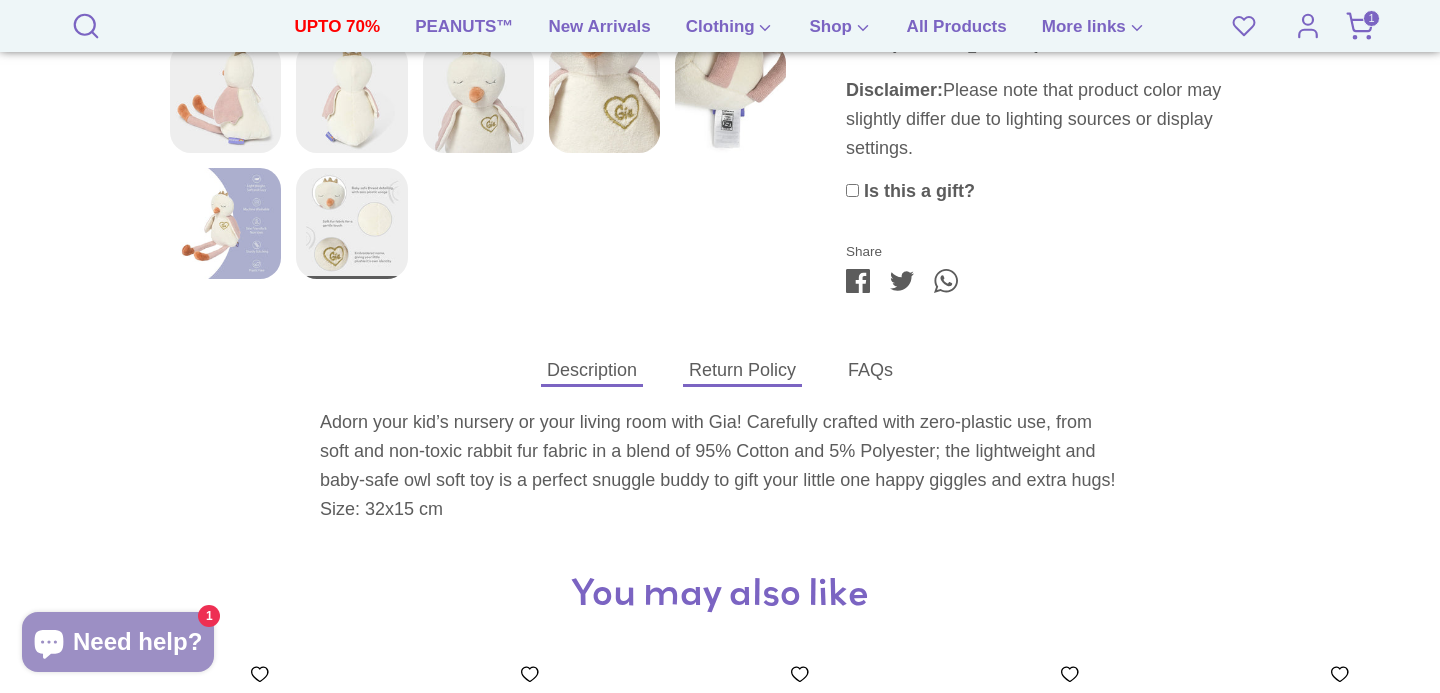 click on "Return Policy" at bounding box center (742, 370) 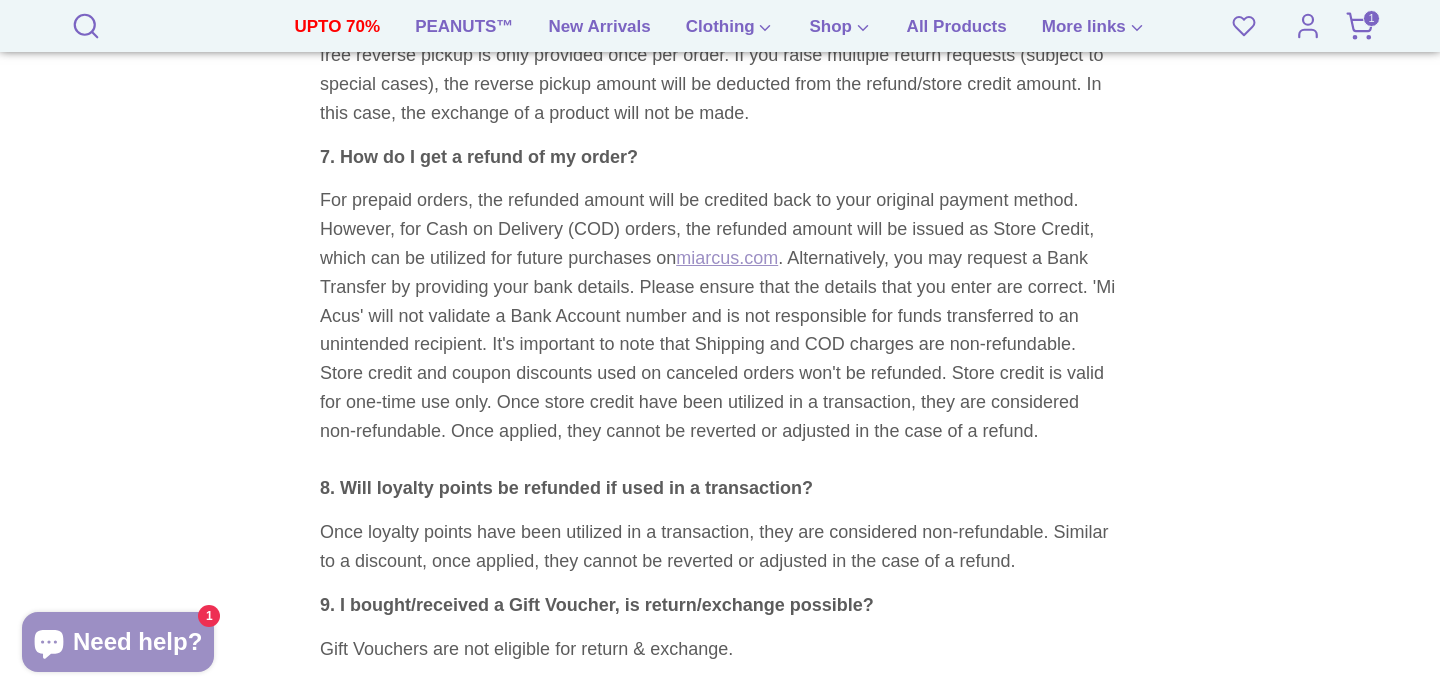 scroll, scrollTop: 3109, scrollLeft: 0, axis: vertical 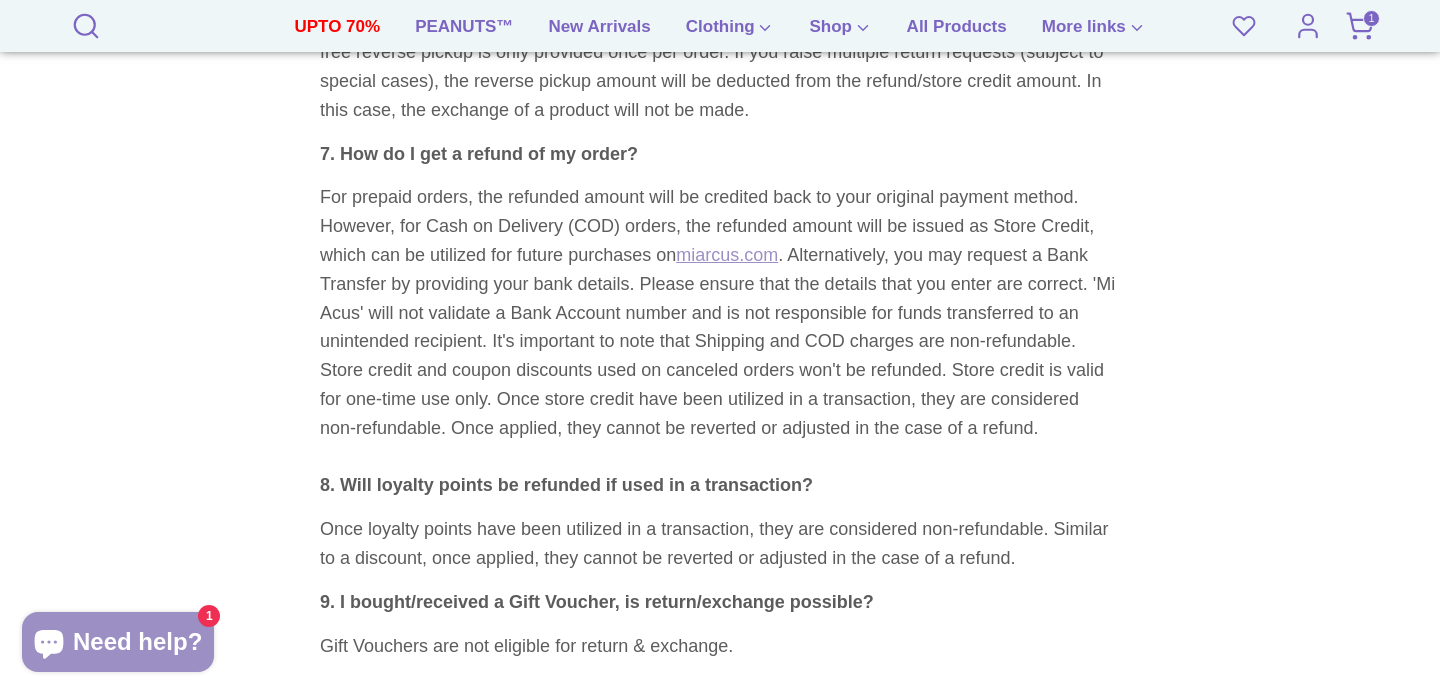 click 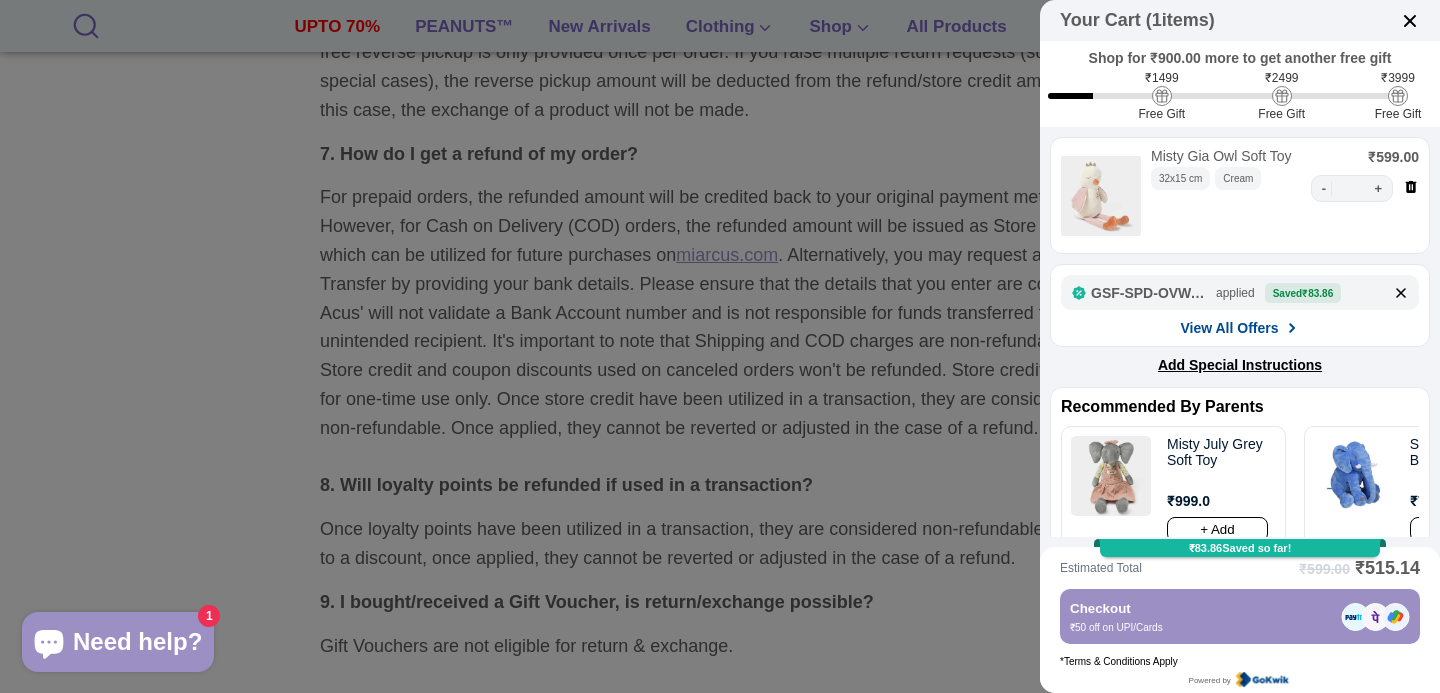 click on "View All Offers" 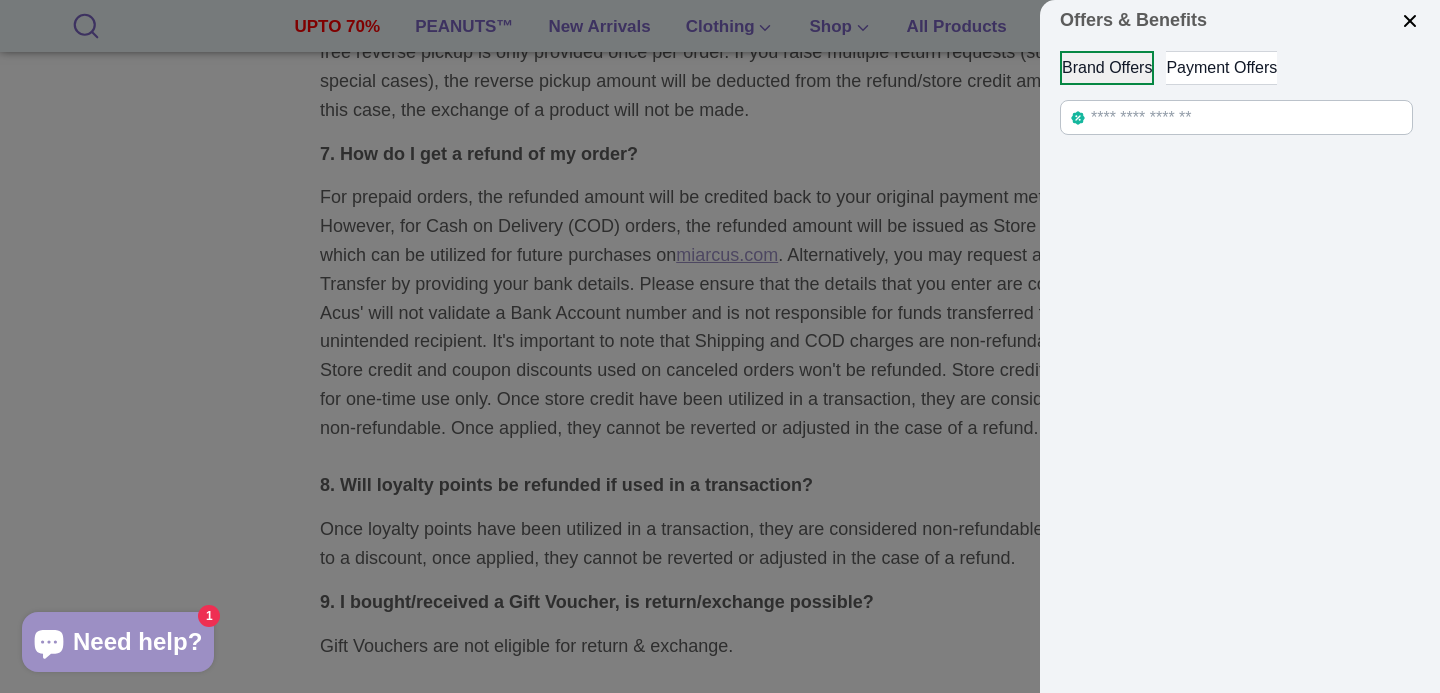 click on "Payment Offers" 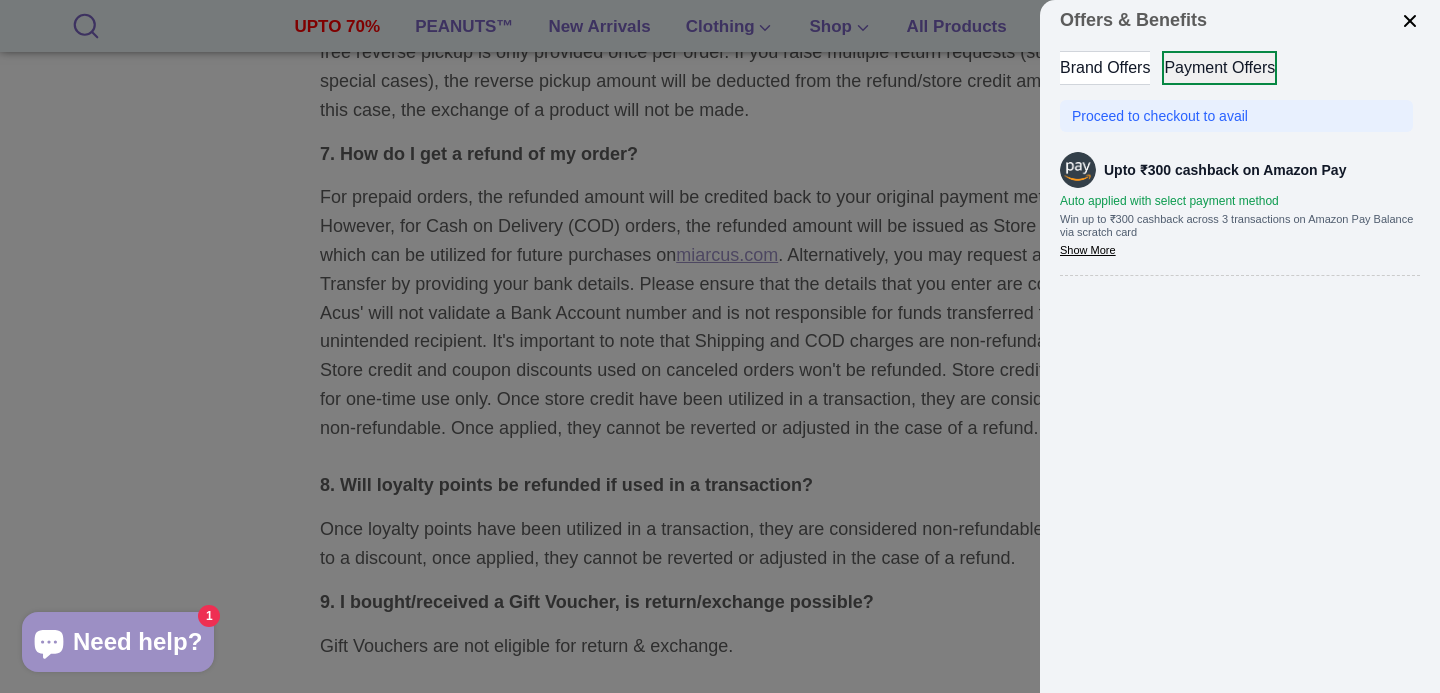 click 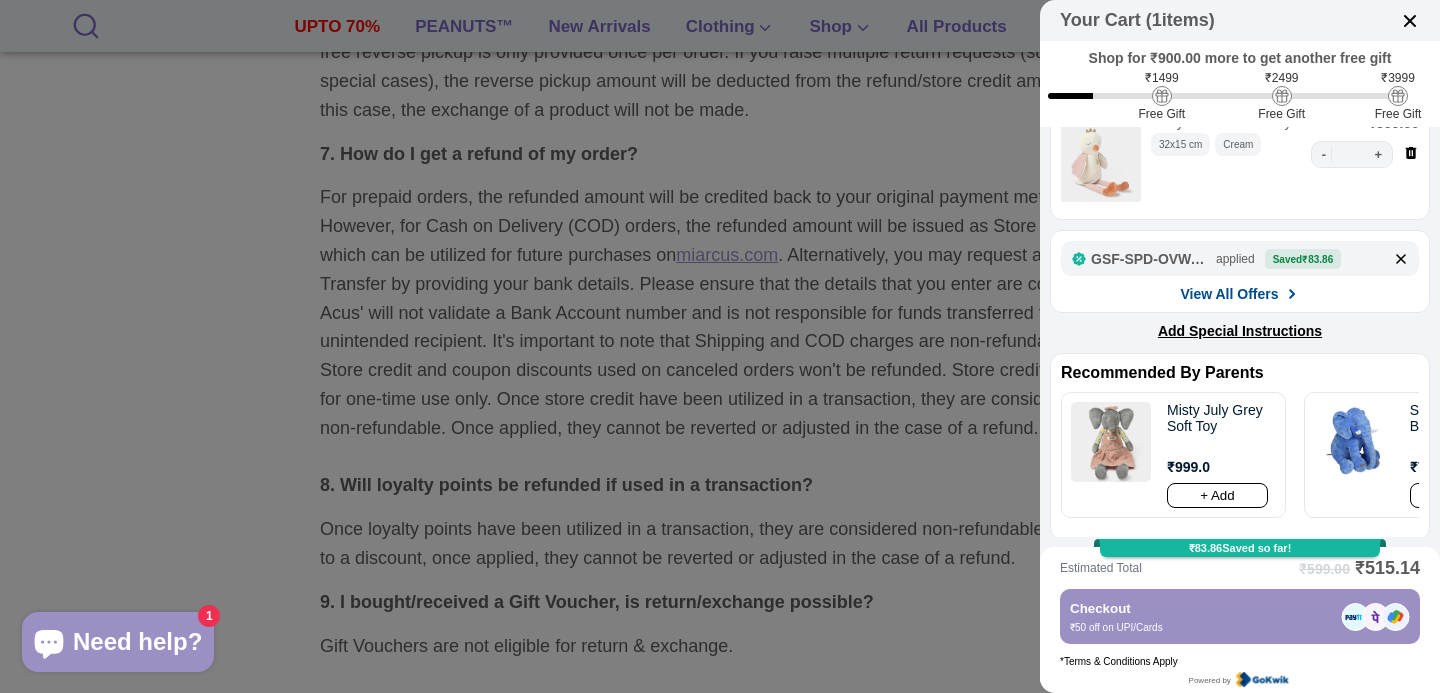 scroll, scrollTop: 46, scrollLeft: 0, axis: vertical 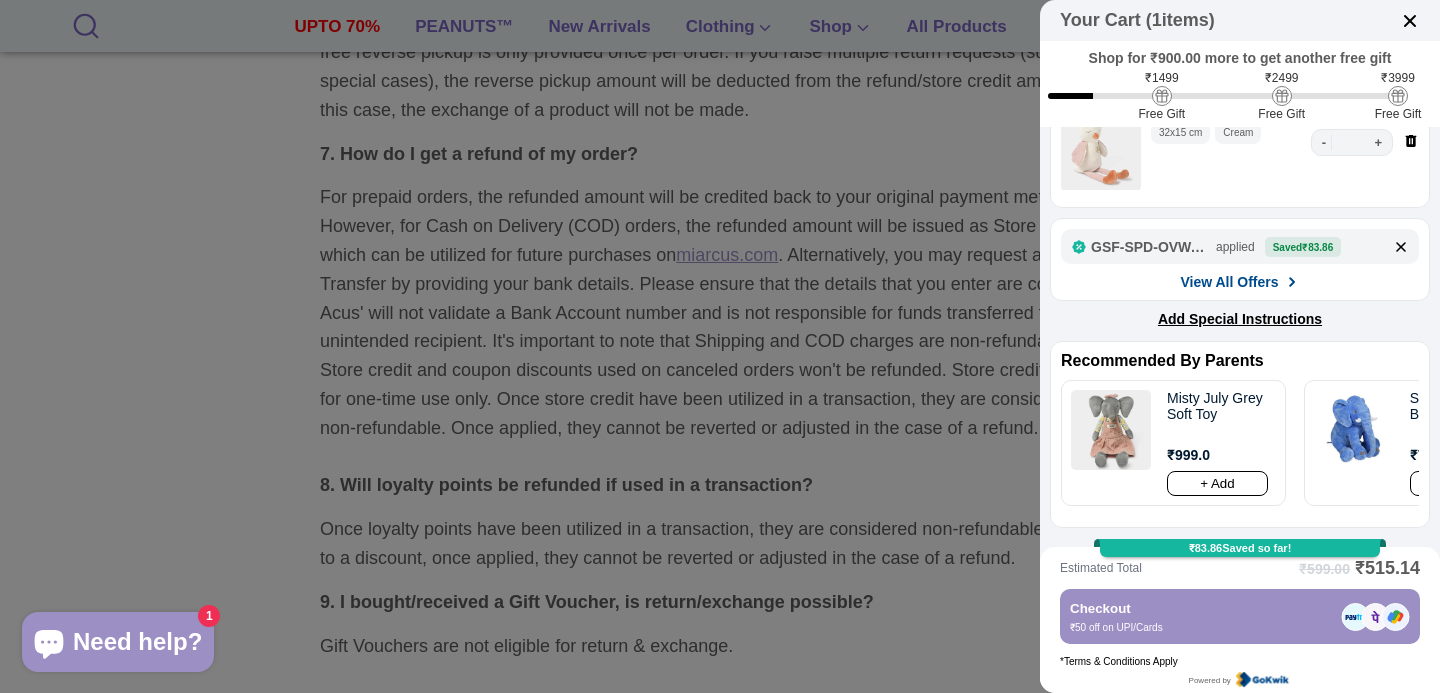 click on "Checkout
₹50 off on UPI/Cards" 